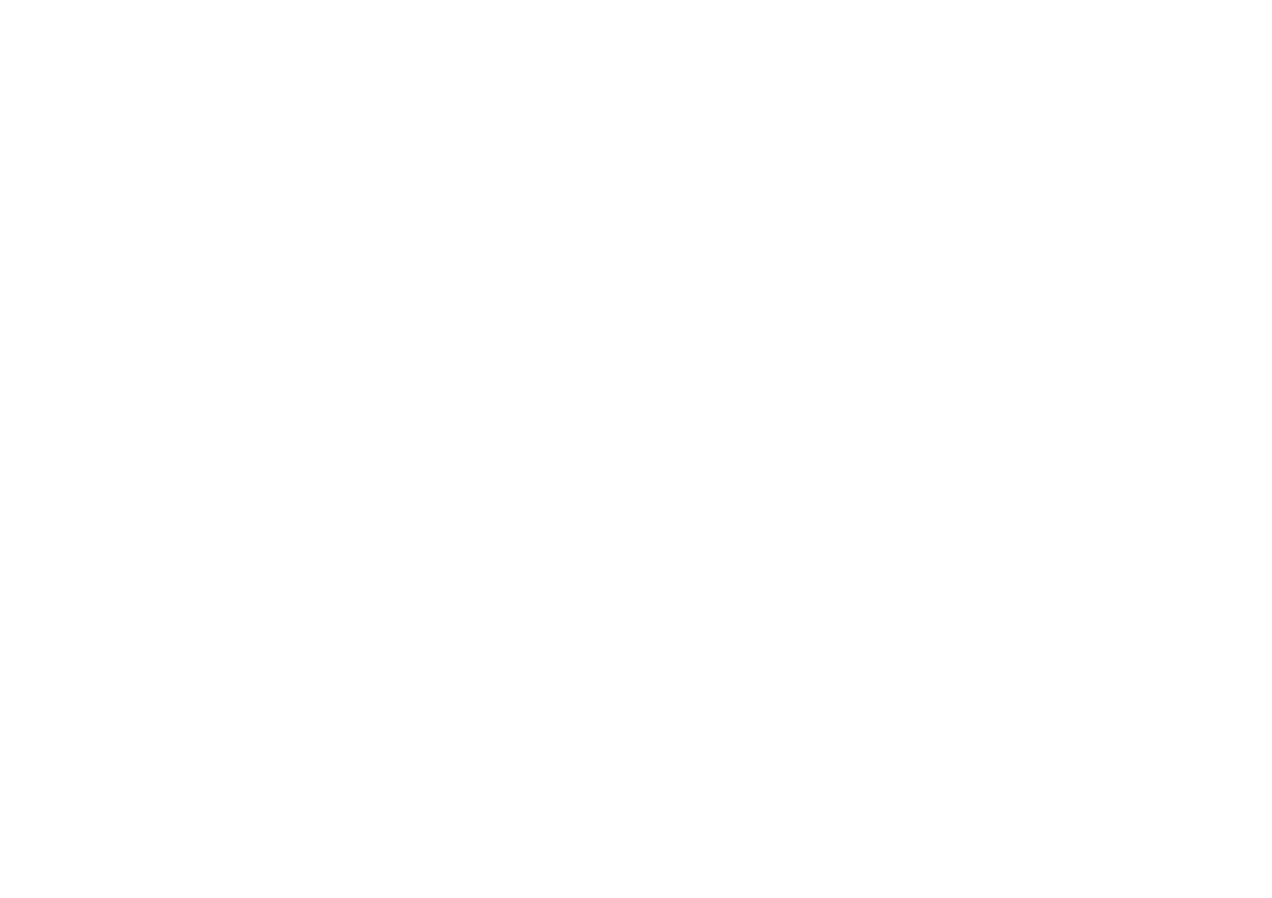 scroll, scrollTop: 0, scrollLeft: 0, axis: both 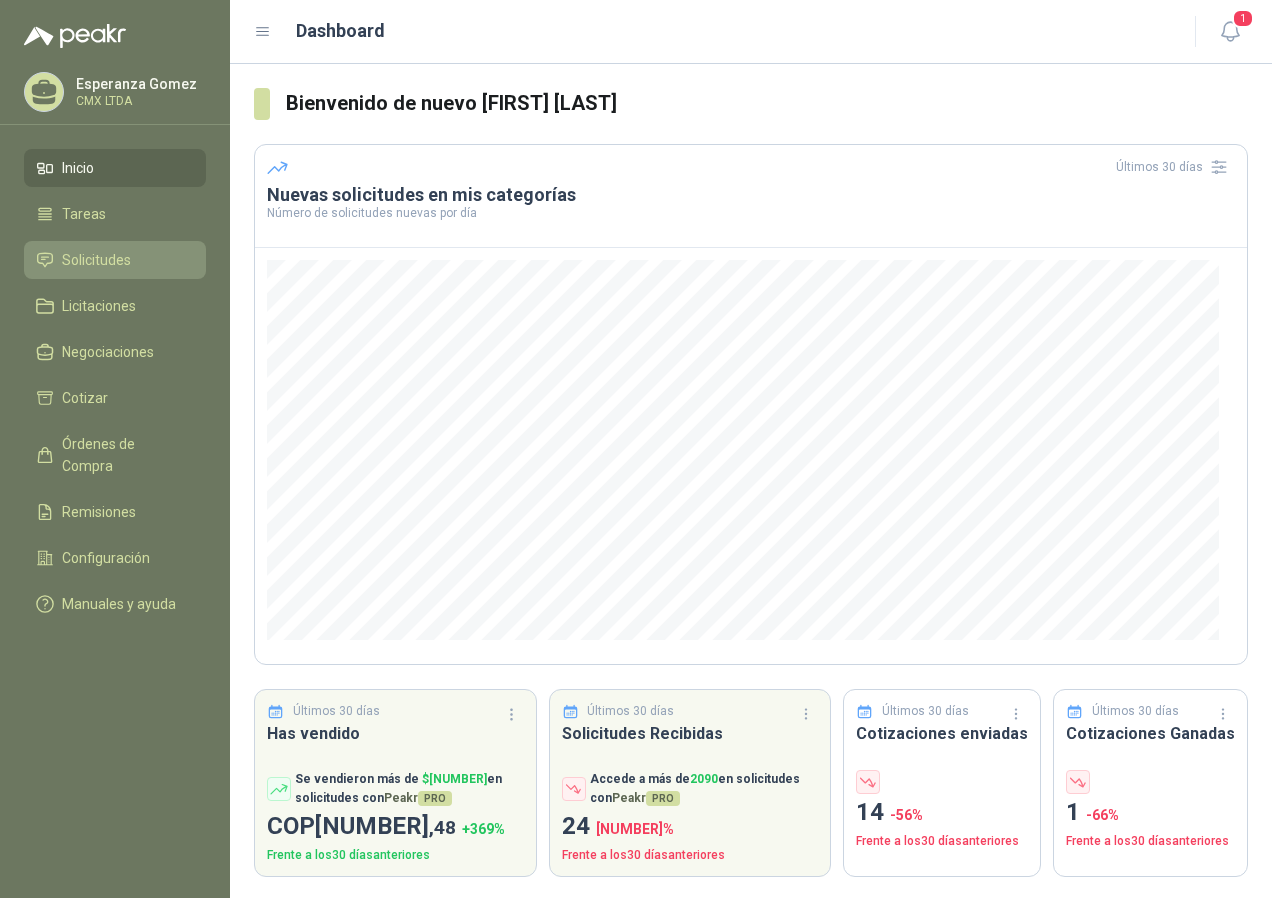 click on "Solicitudes" at bounding box center [96, 260] 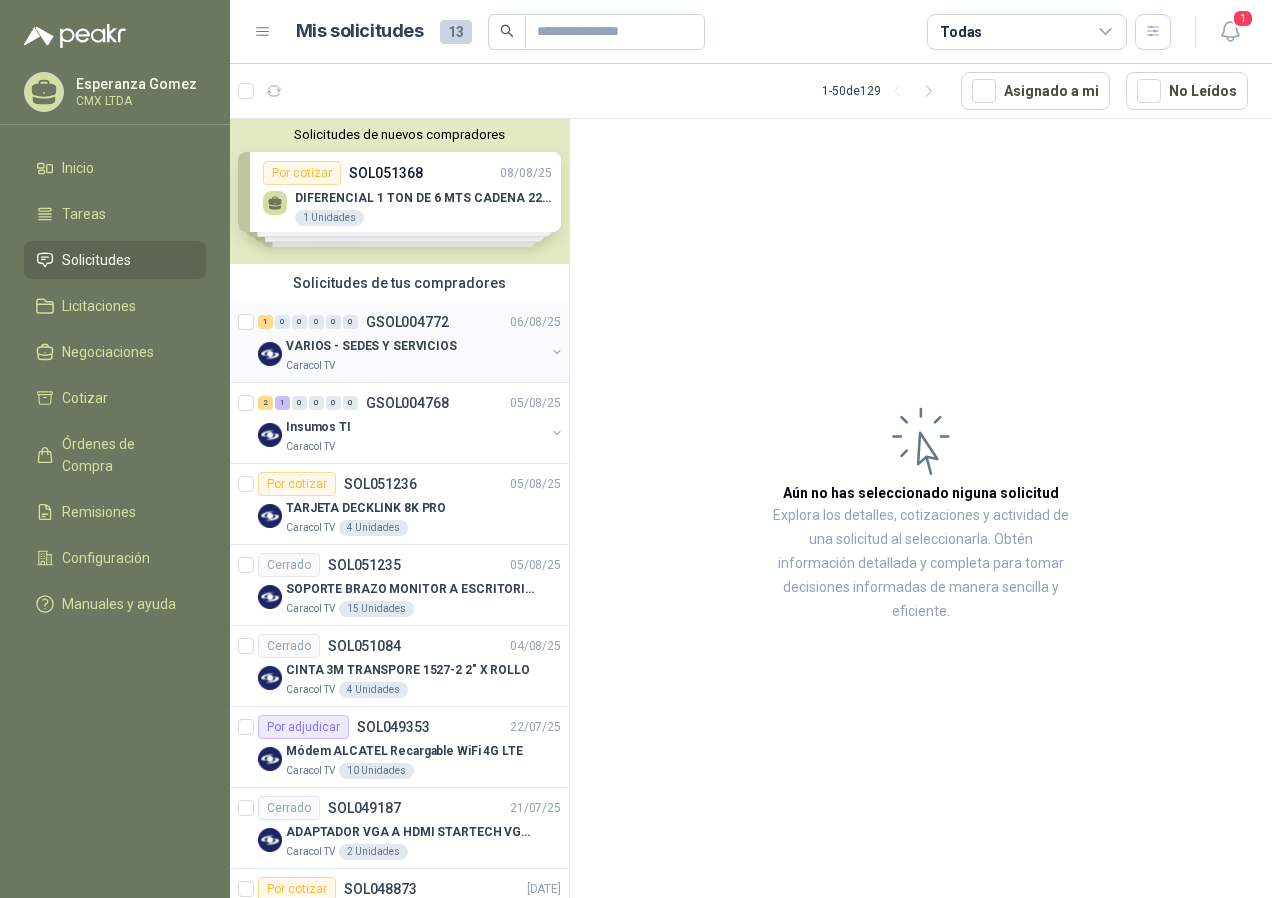click on "Caracol TV" at bounding box center (415, 366) 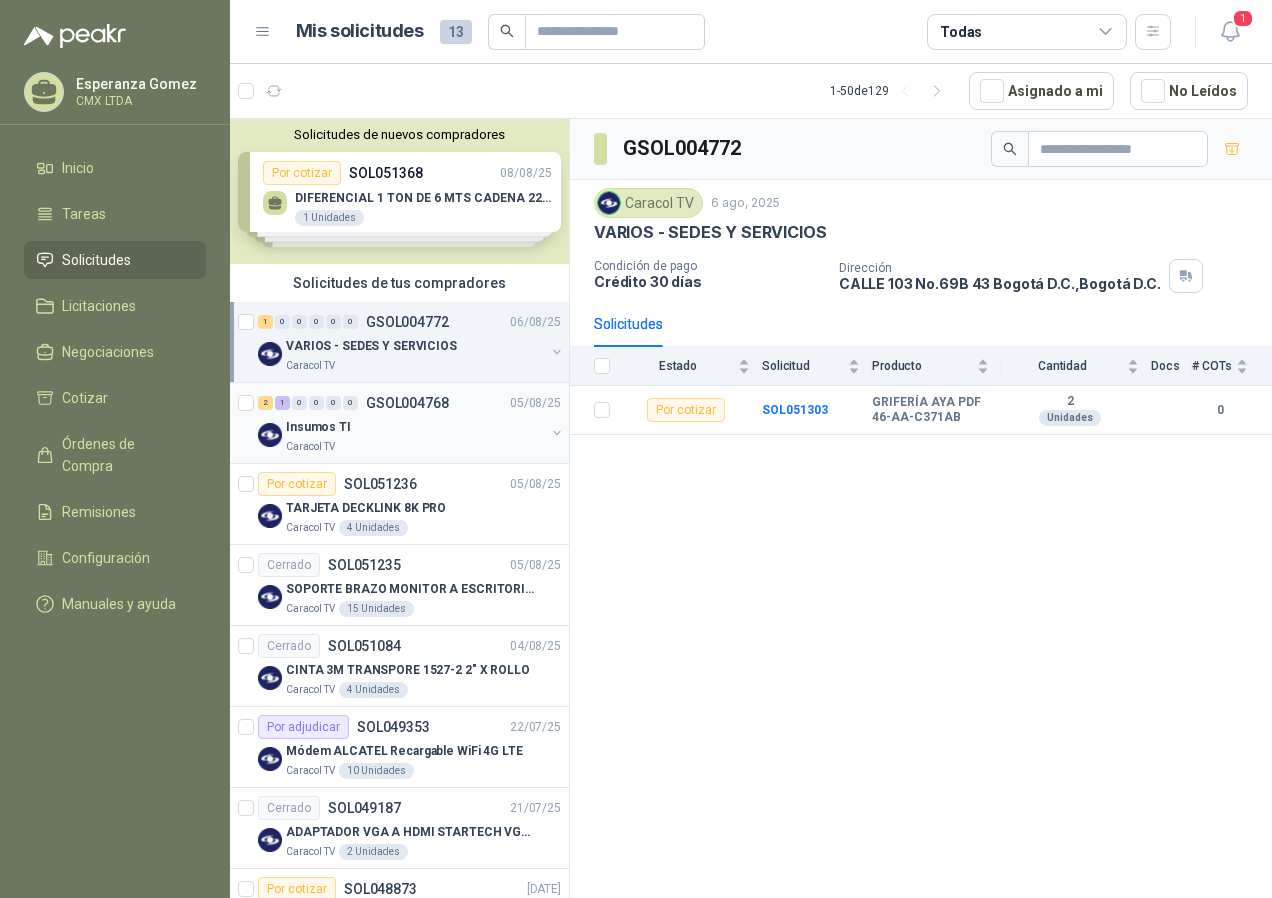 click on "2   1   0   0   0   0" at bounding box center [308, 403] 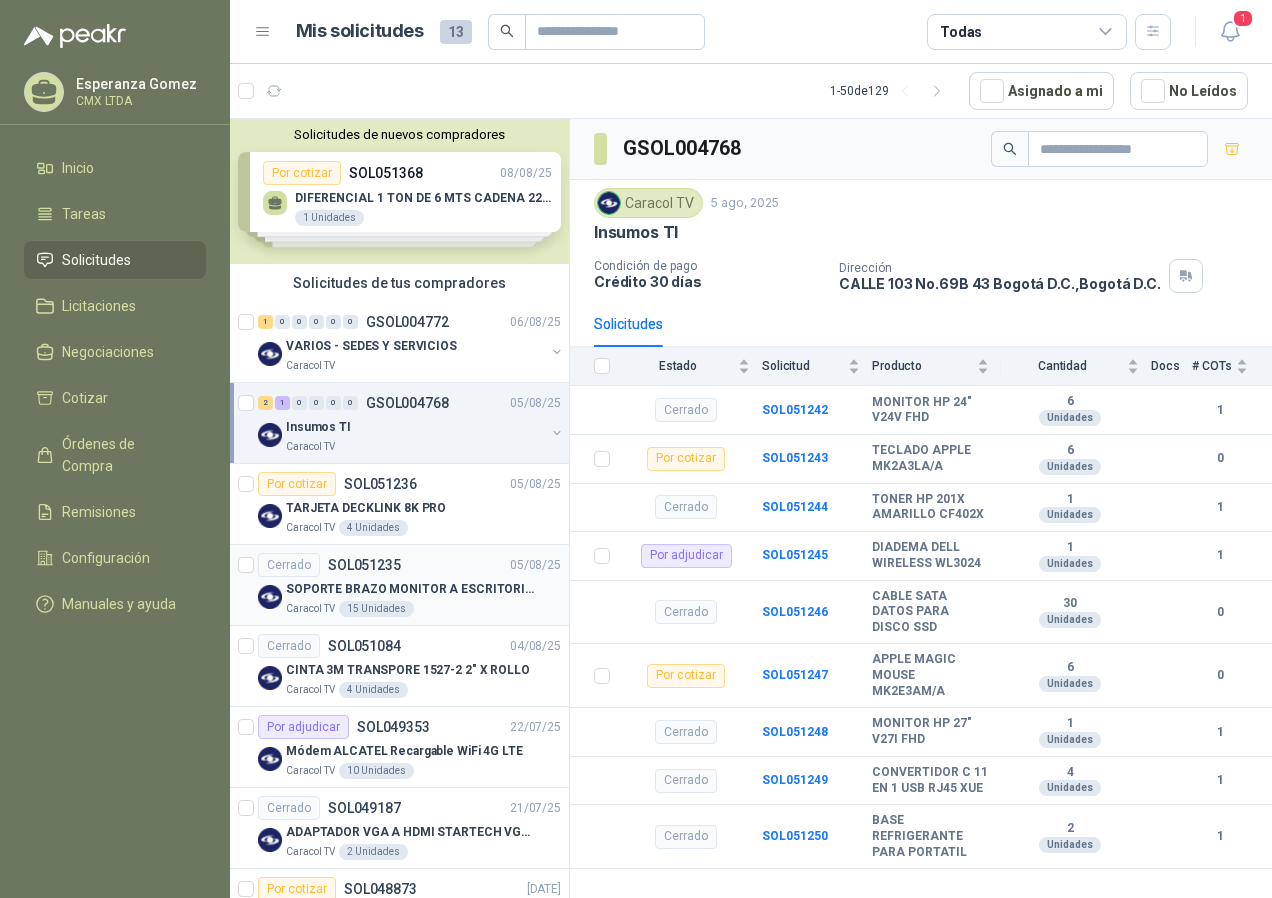 click on "SOPORTE BRAZO MONITOR A ESCRITORIO NBF80" at bounding box center (410, 589) 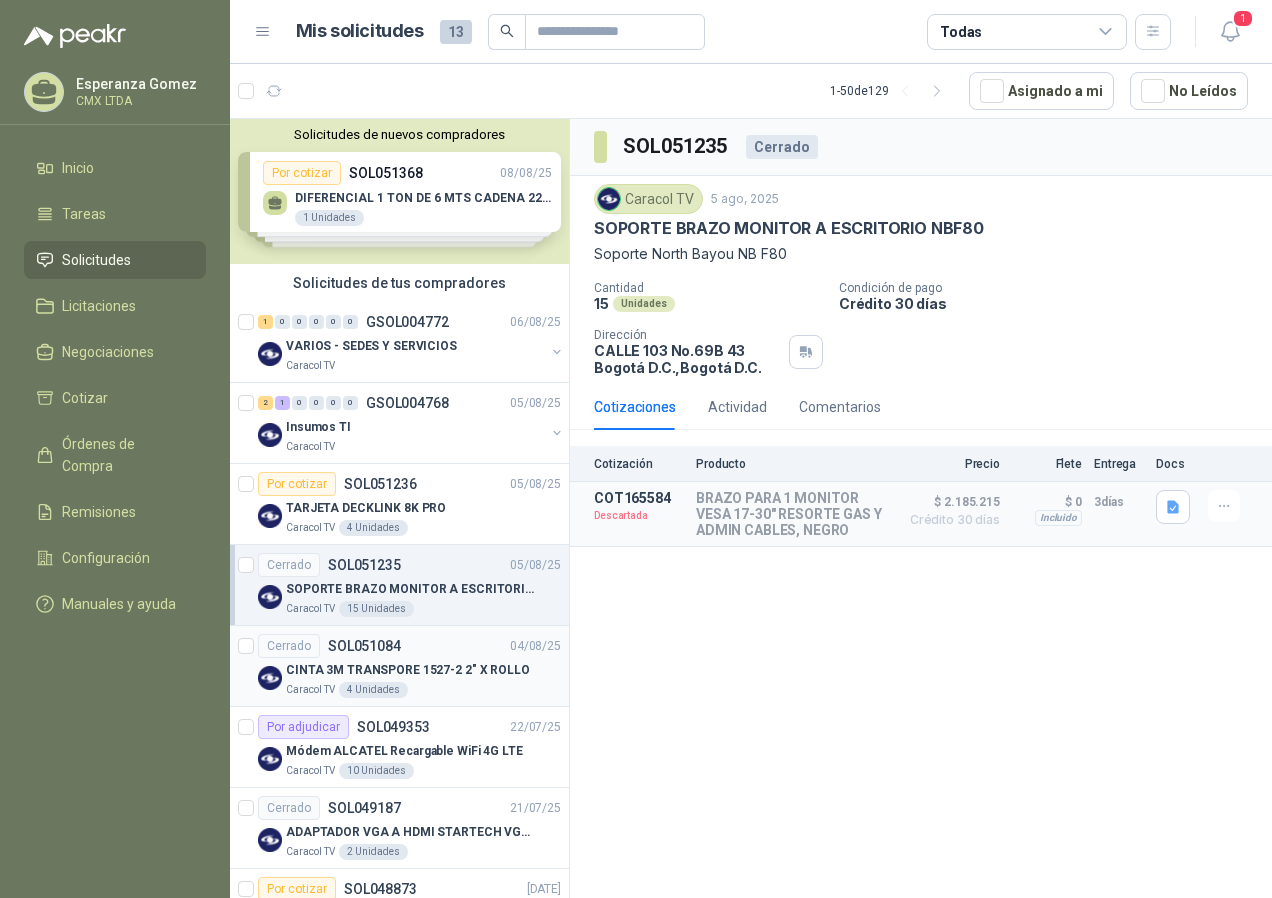 click on "CINTA 3M TRANSPORE 1527-2 2" X ROLLO" at bounding box center [423, 670] 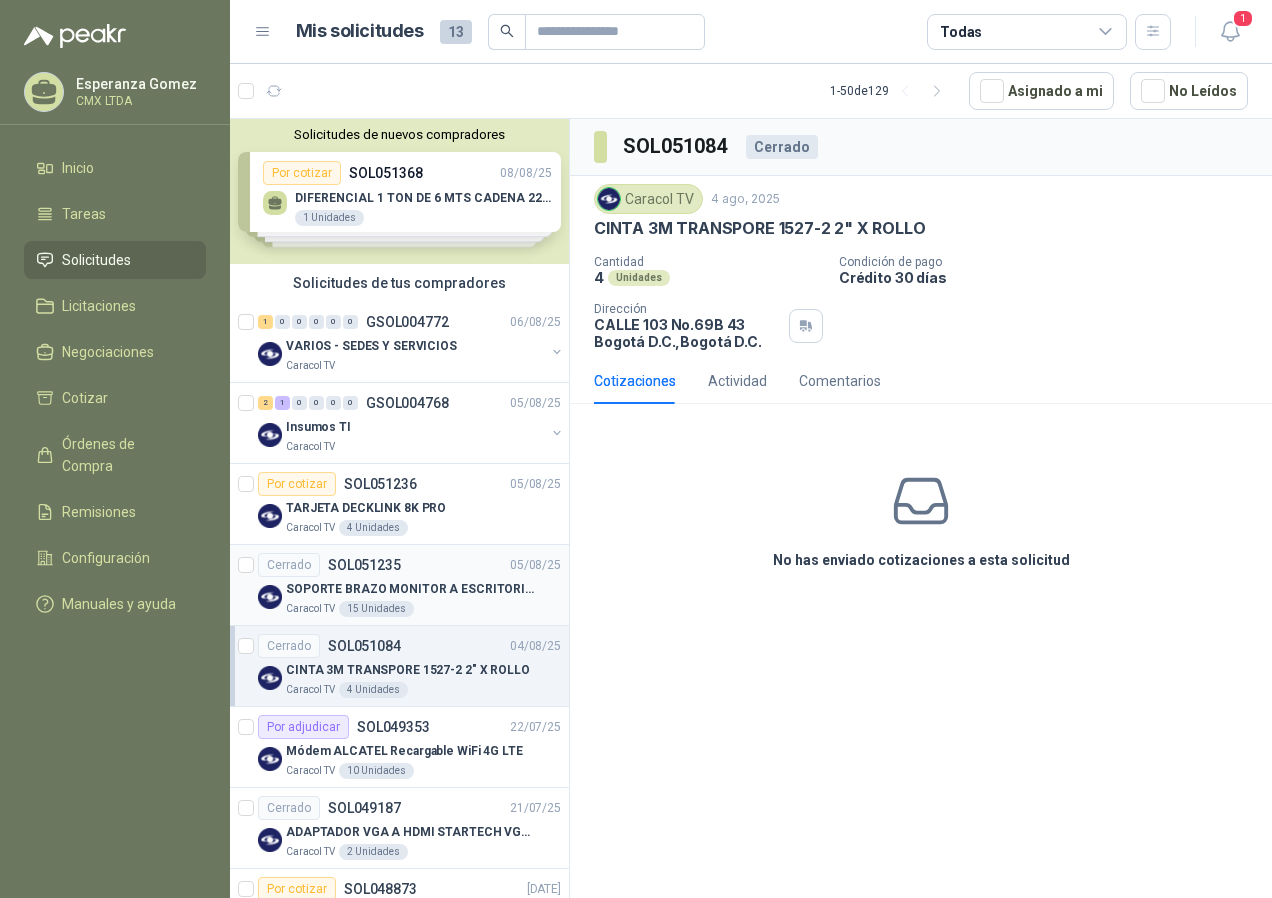 click on "SOPORTE BRAZO MONITOR A ESCRITORIO NBF80" at bounding box center [410, 589] 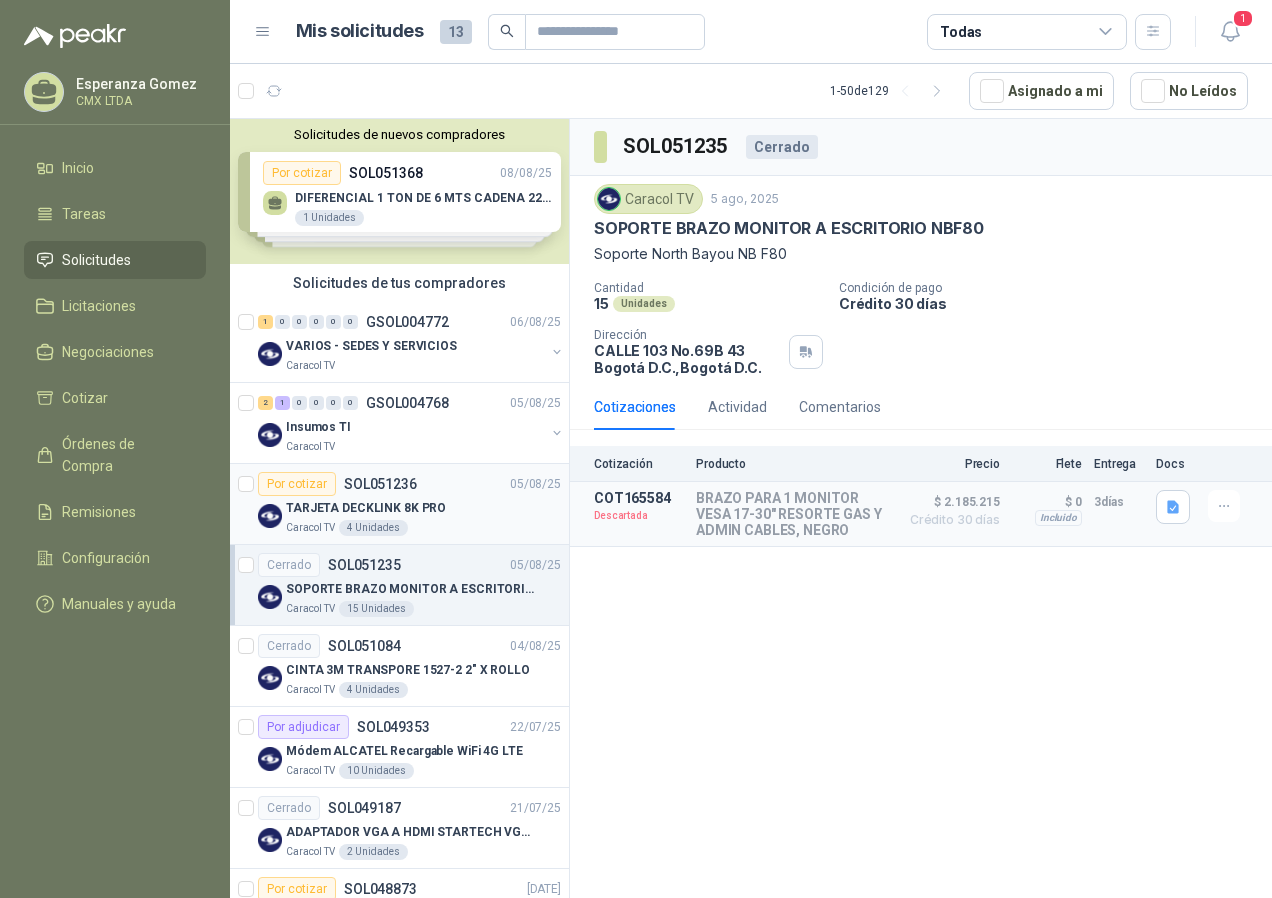 click on "TARJETA DECKLINK 8K PRO" at bounding box center [366, 508] 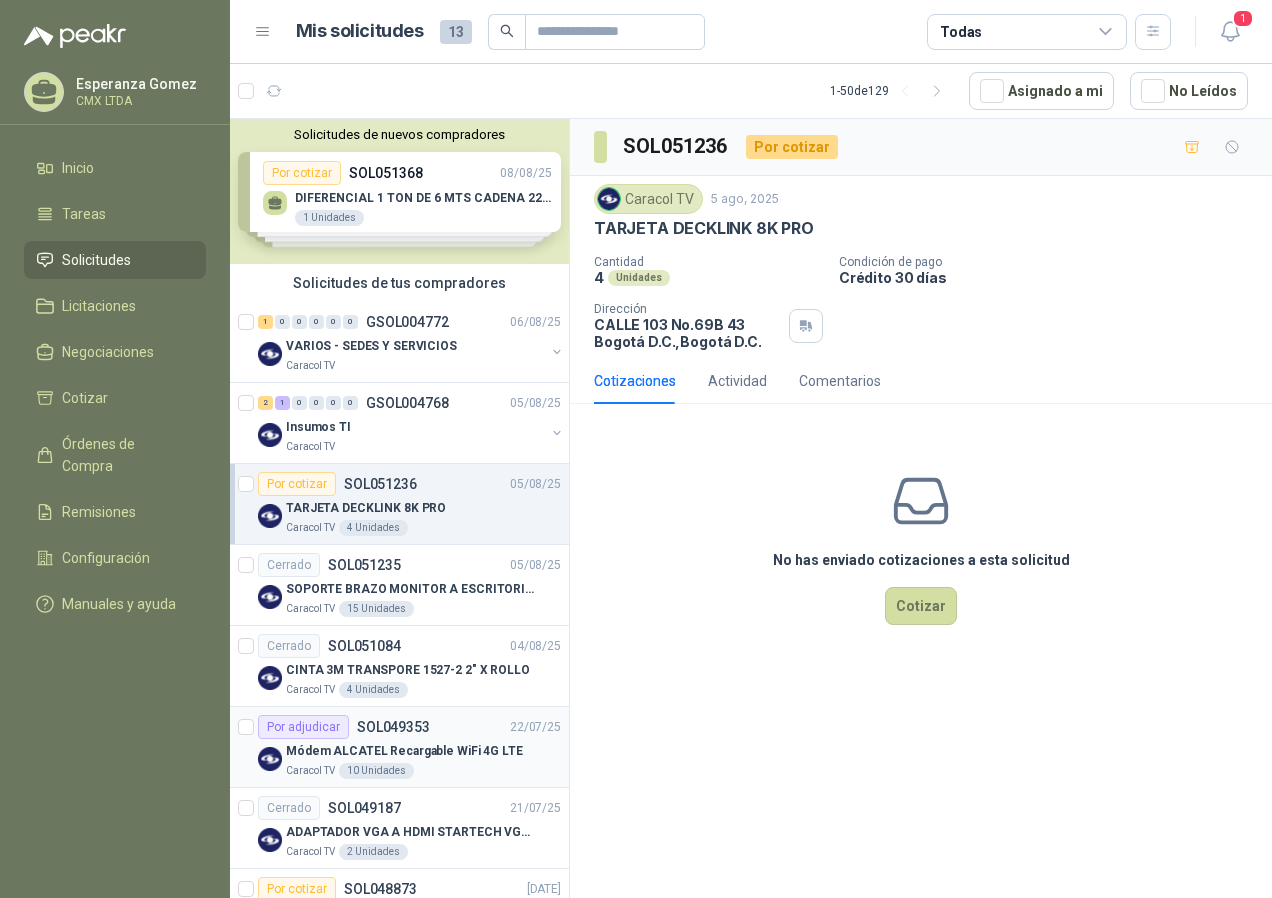 click on "SOL049353" at bounding box center [393, 727] 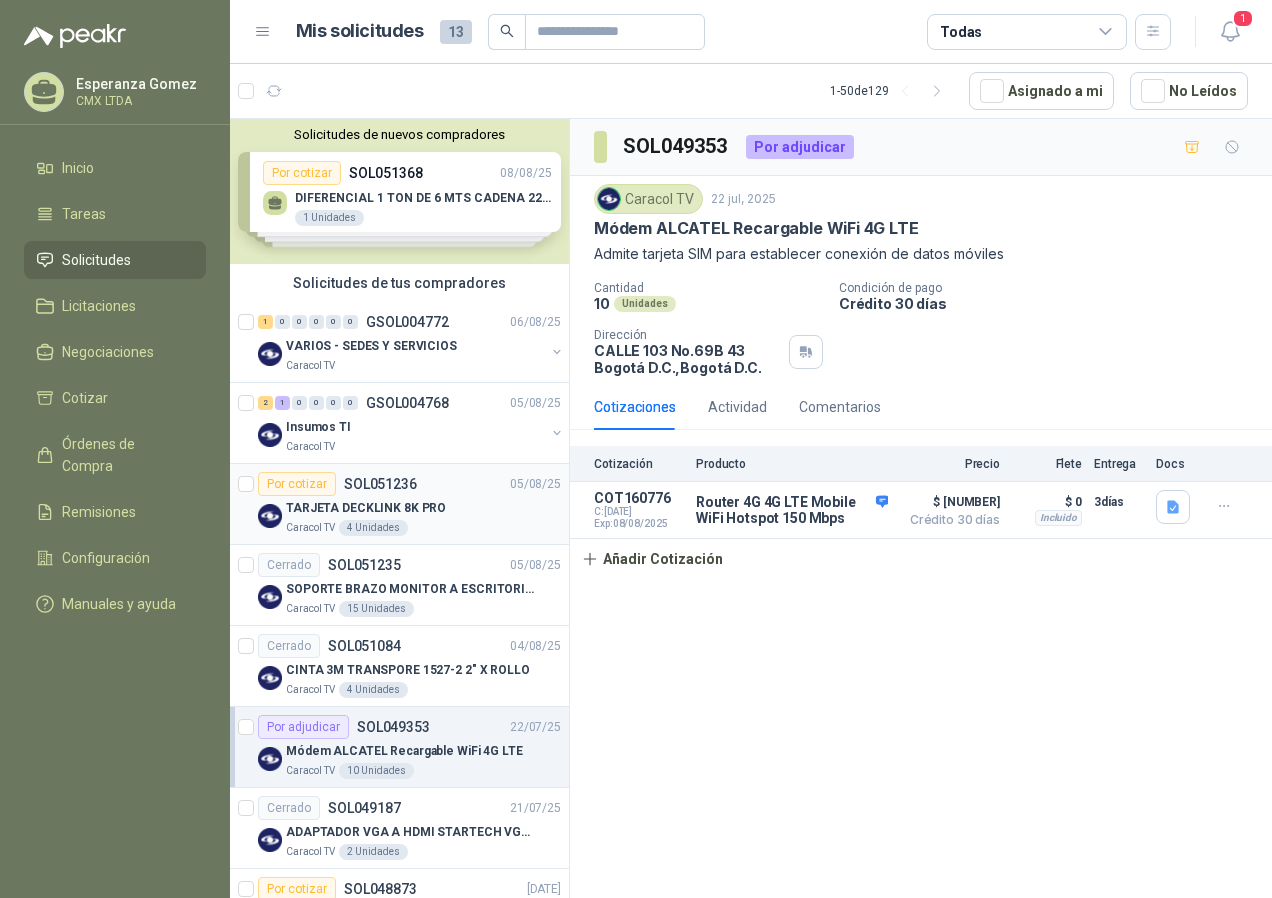 click on "SOL051236" at bounding box center (380, 484) 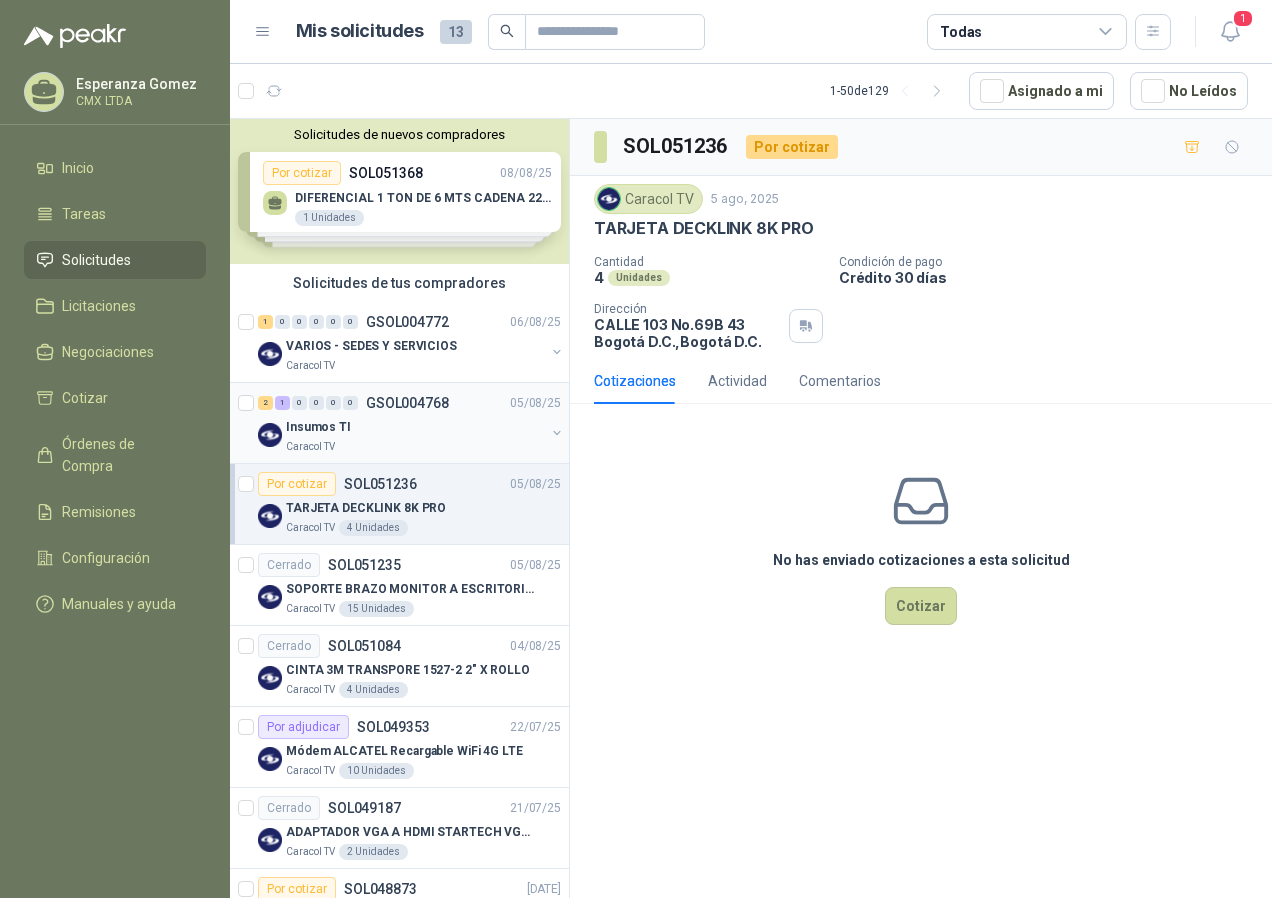 click on "Insumos TI" at bounding box center (415, 427) 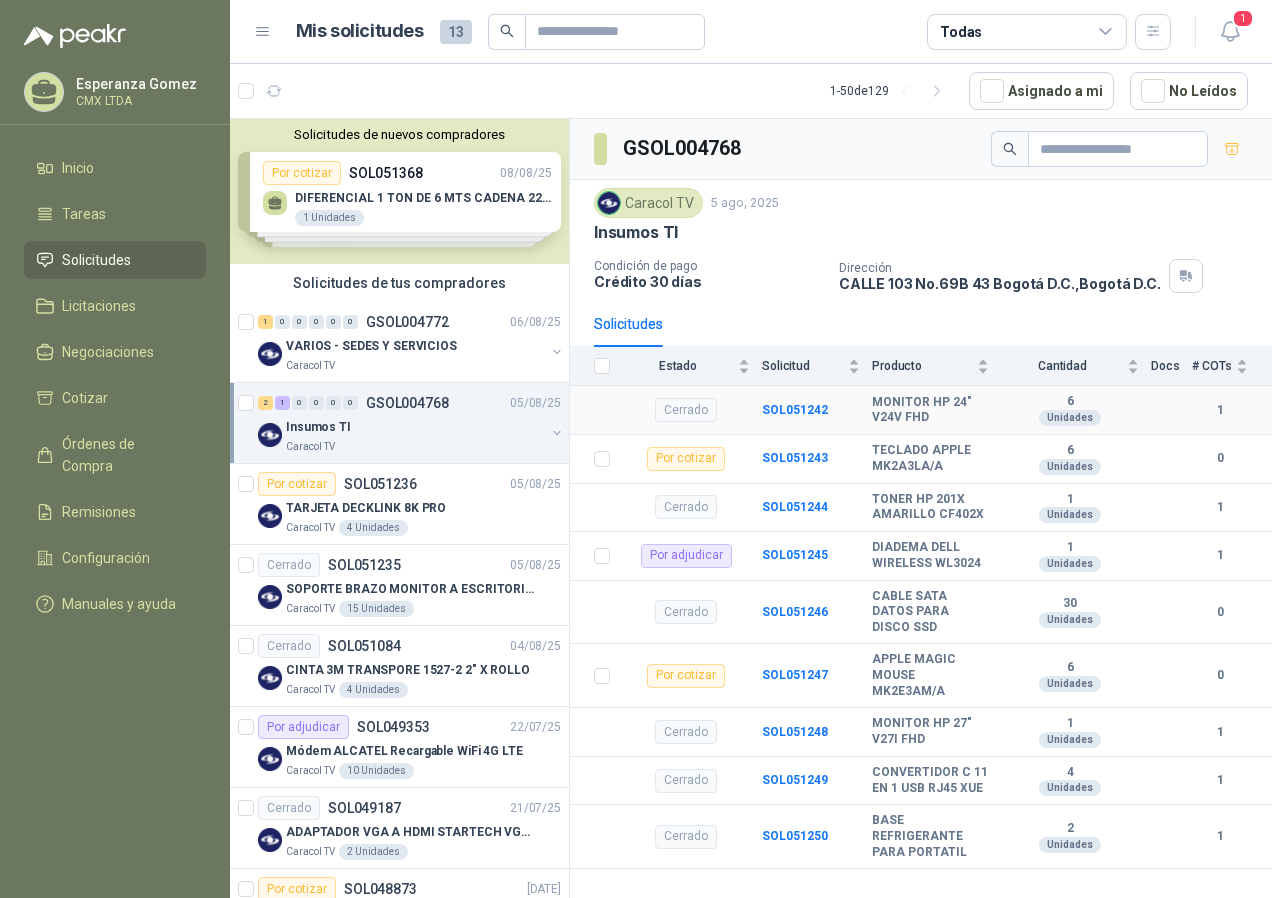 click on "SOL051242" at bounding box center [817, 410] 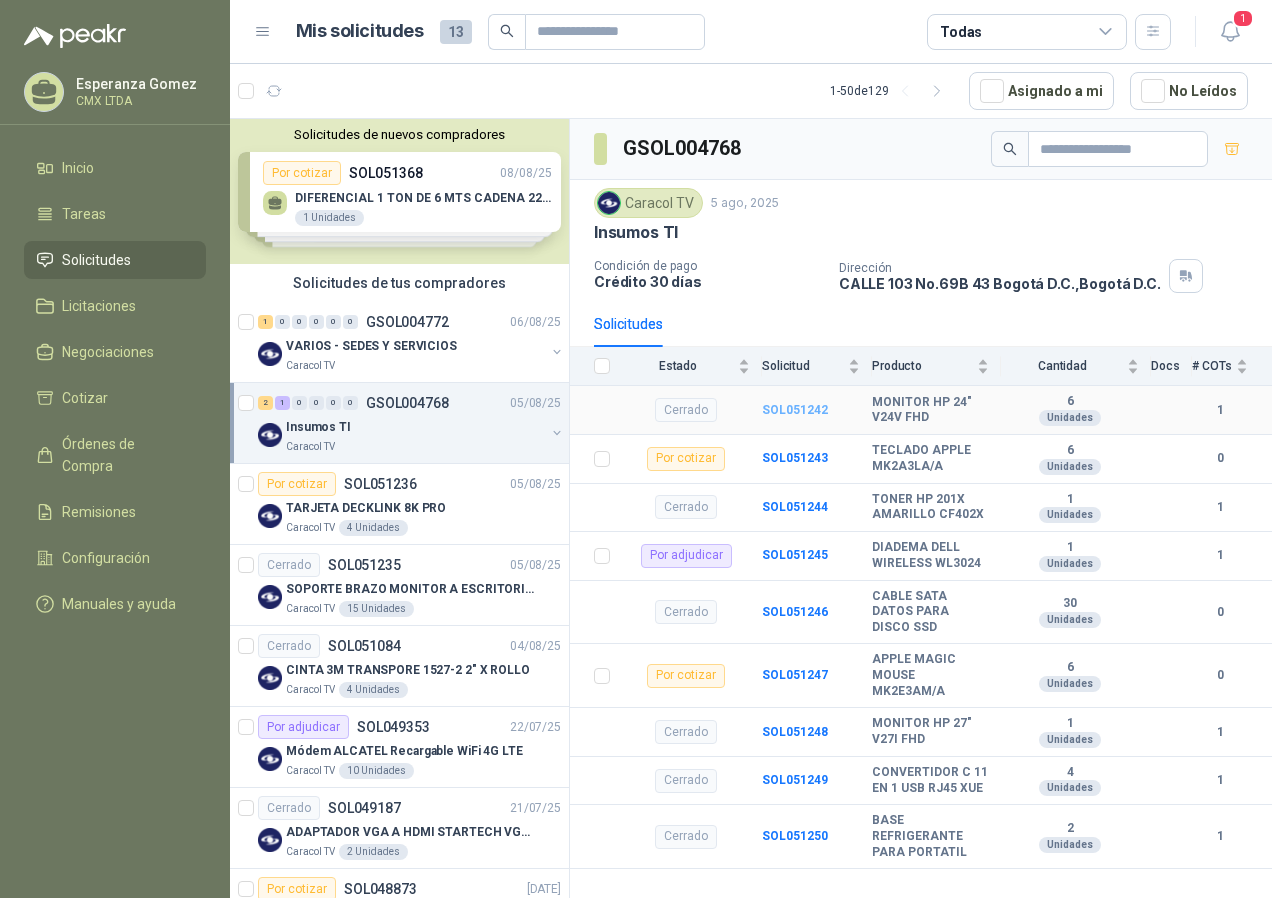 click on "SOL051242" at bounding box center (795, 410) 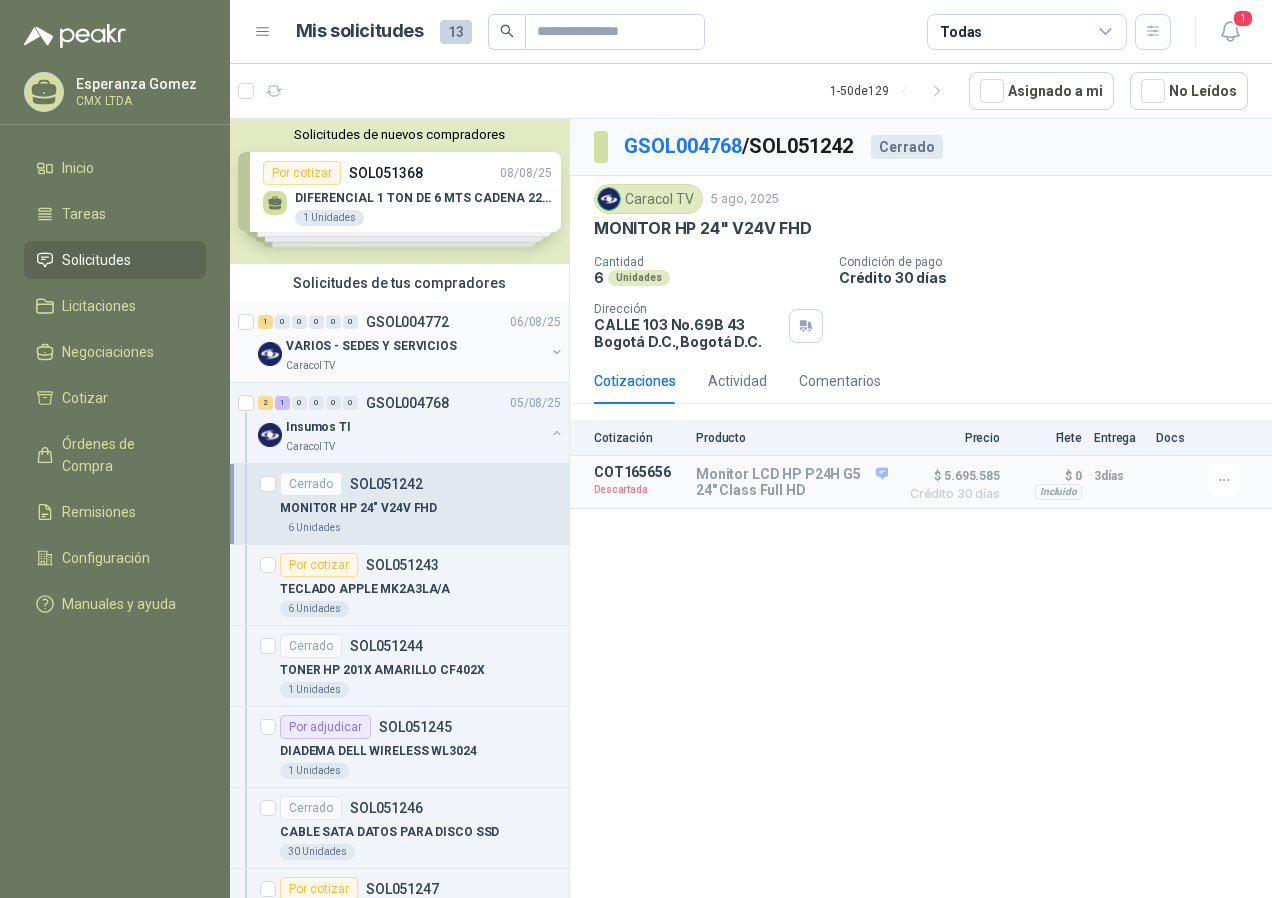 click on "1   0   0   0   0   0   GSOL004772 [DATE]   VARIOS - SEDES Y SERVICIOS Caracol TV" at bounding box center [399, 342] 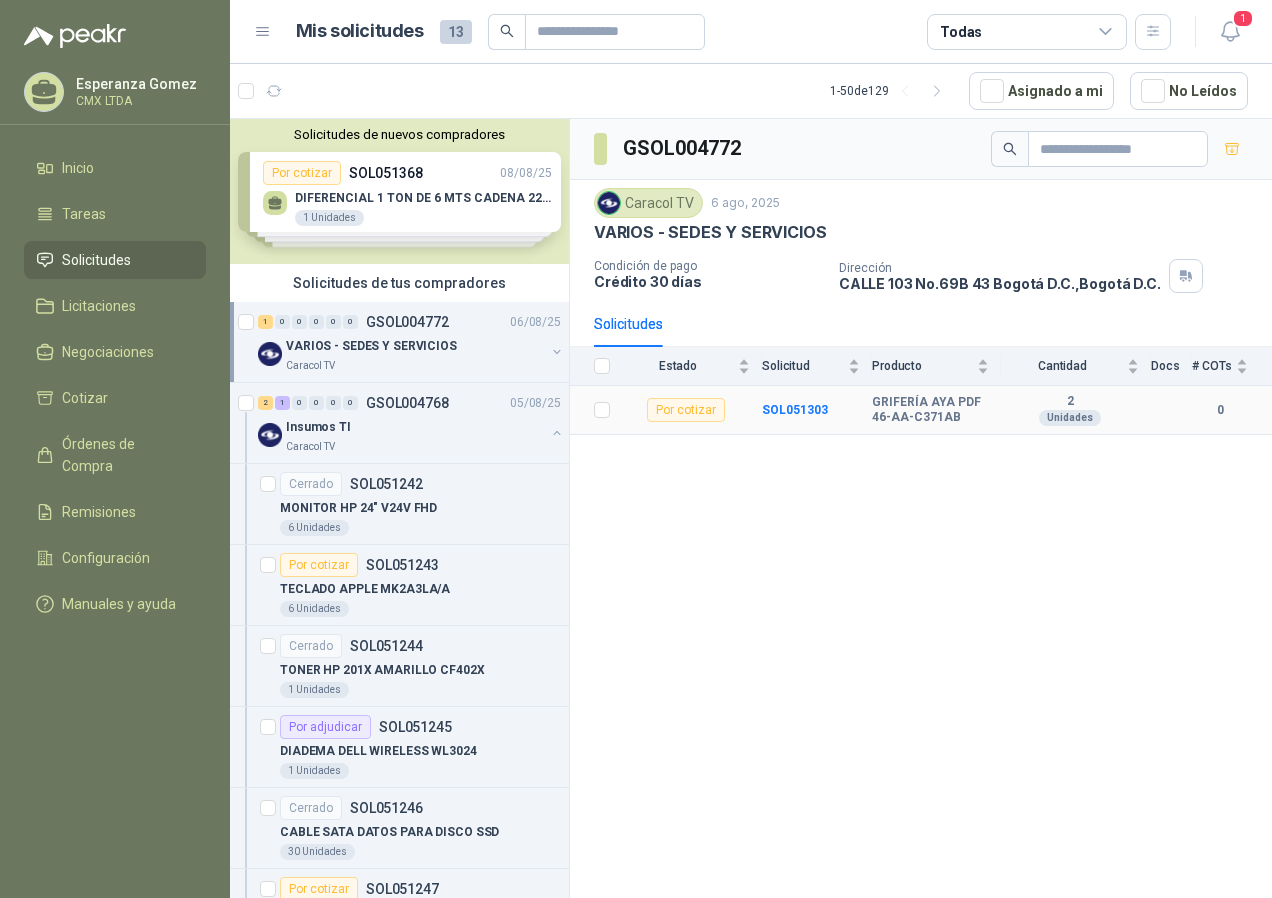 click on "GRIFERÍA AYA PDF 46-AA-C371AB" at bounding box center (930, 410) 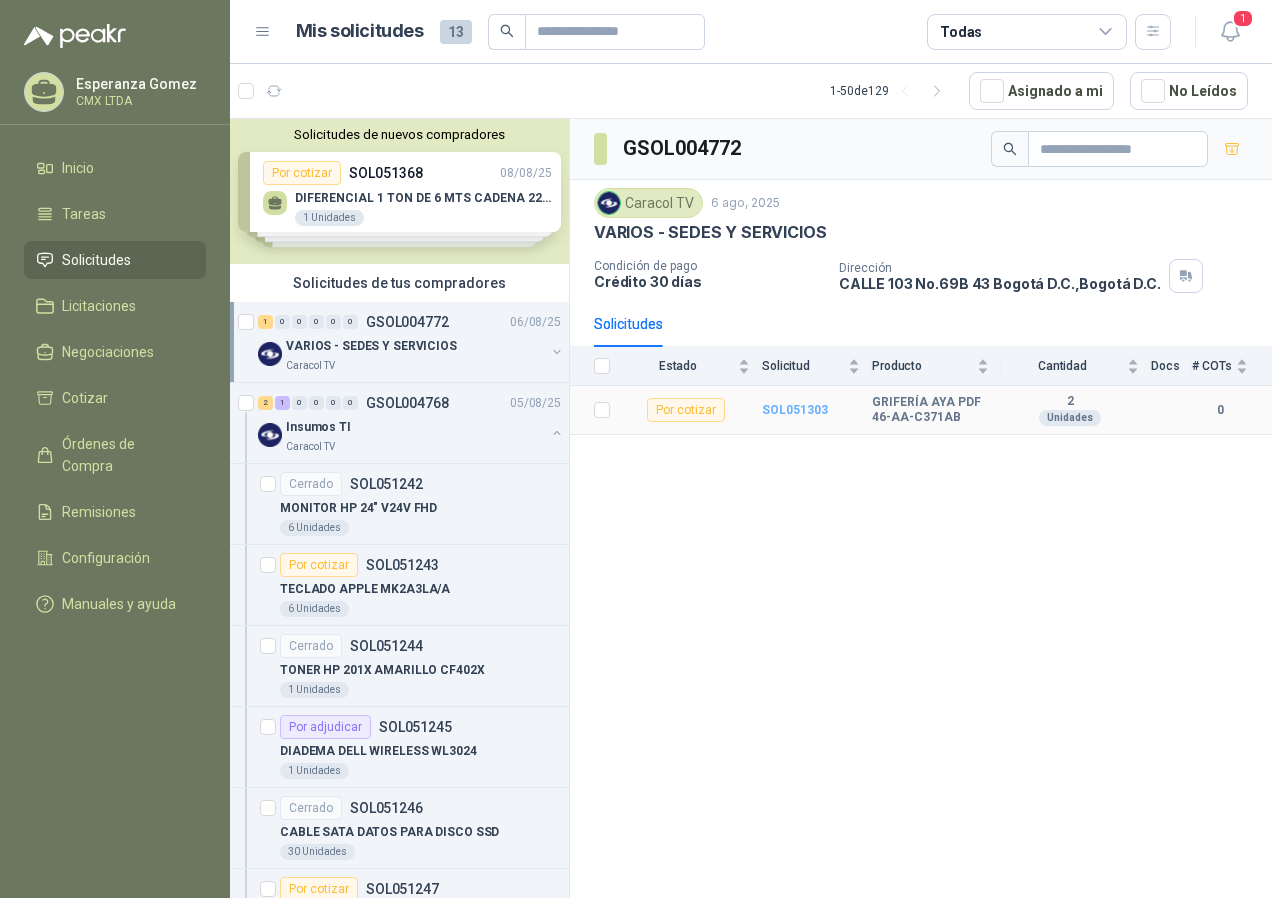 click on "SOL051303" at bounding box center [795, 410] 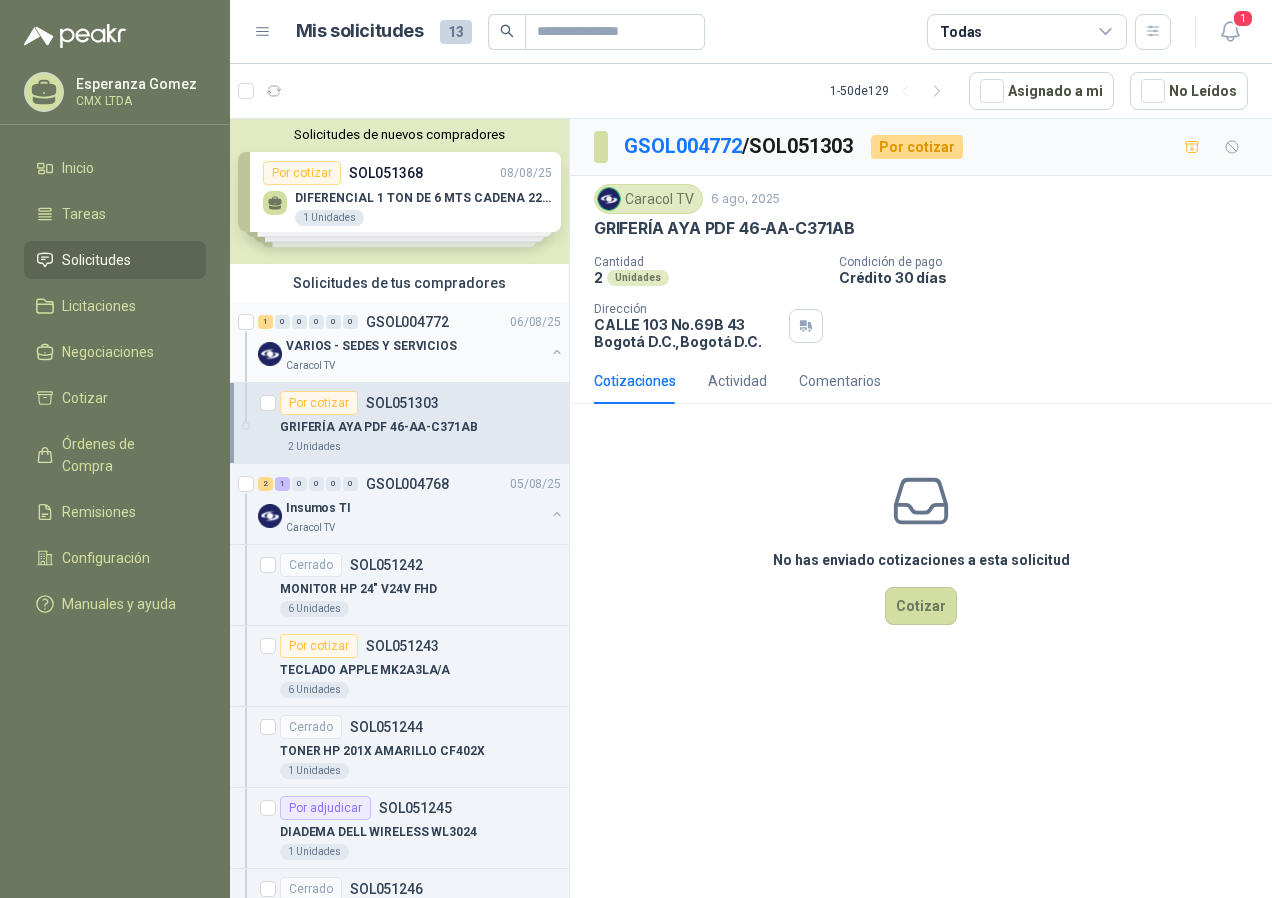 click on "VARIOS - SEDES Y SERVICIOS" at bounding box center [371, 346] 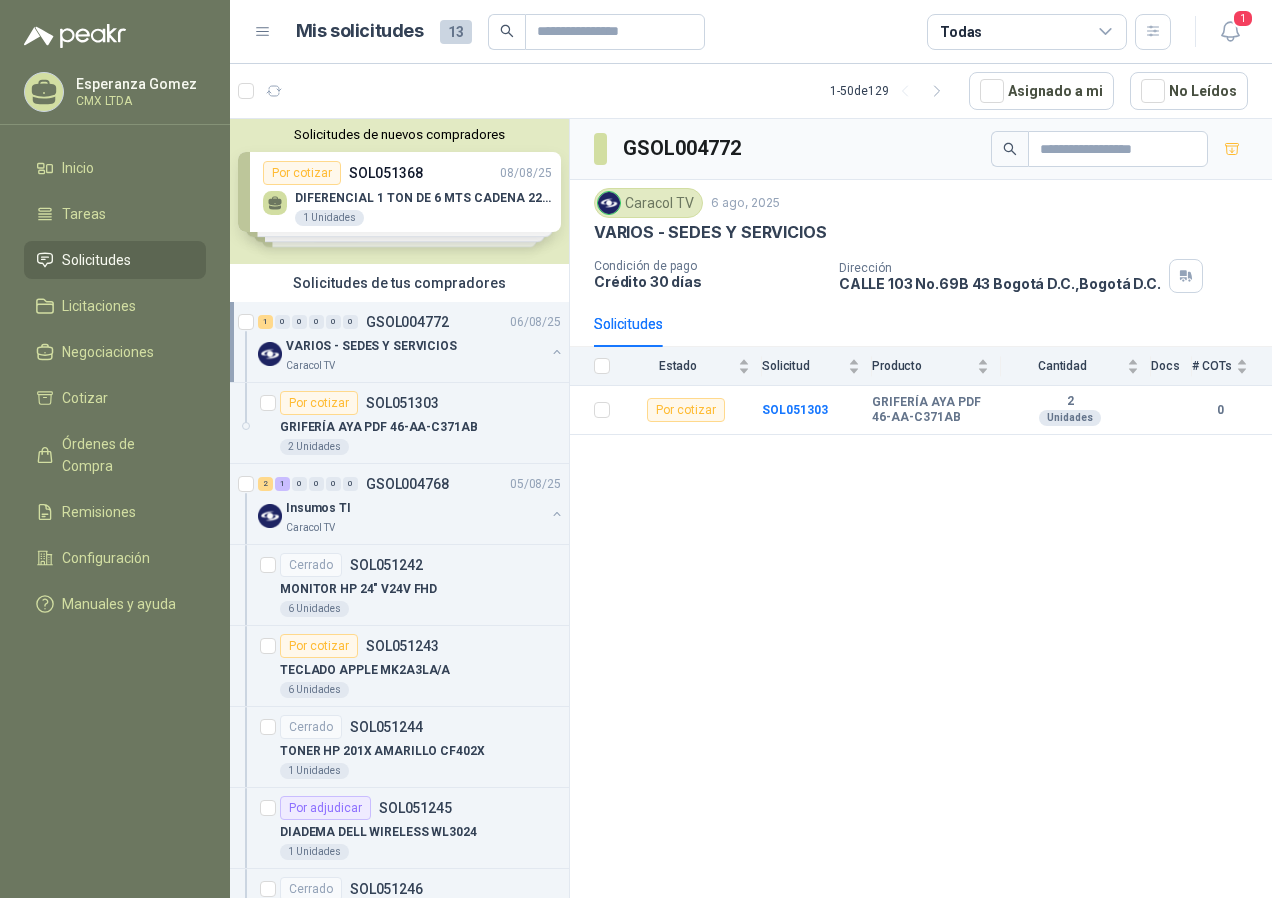click on "VARIOS - SEDES Y SERVICIOS" at bounding box center [371, 346] 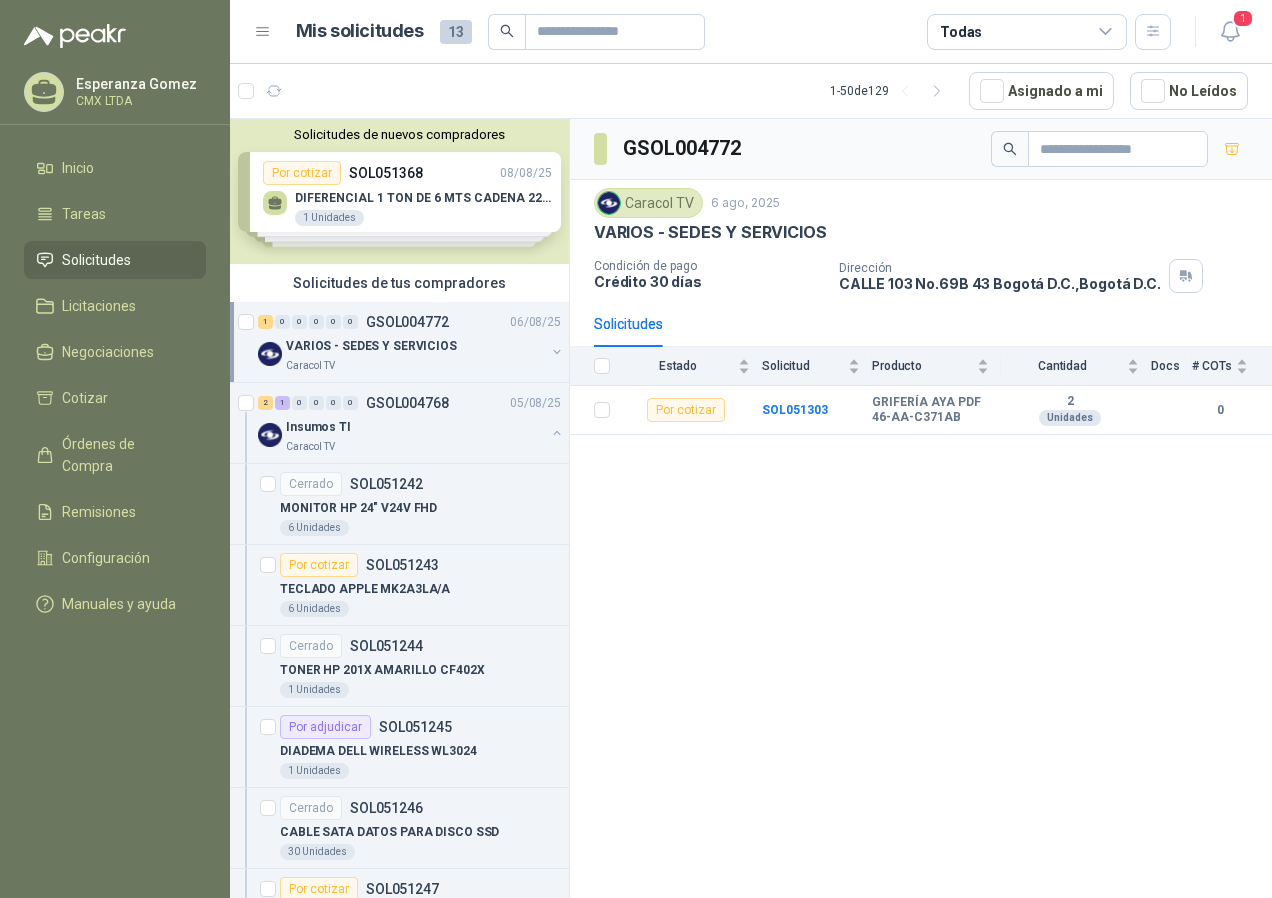 click on "VARIOS - SEDES Y SERVICIOS" at bounding box center (371, 346) 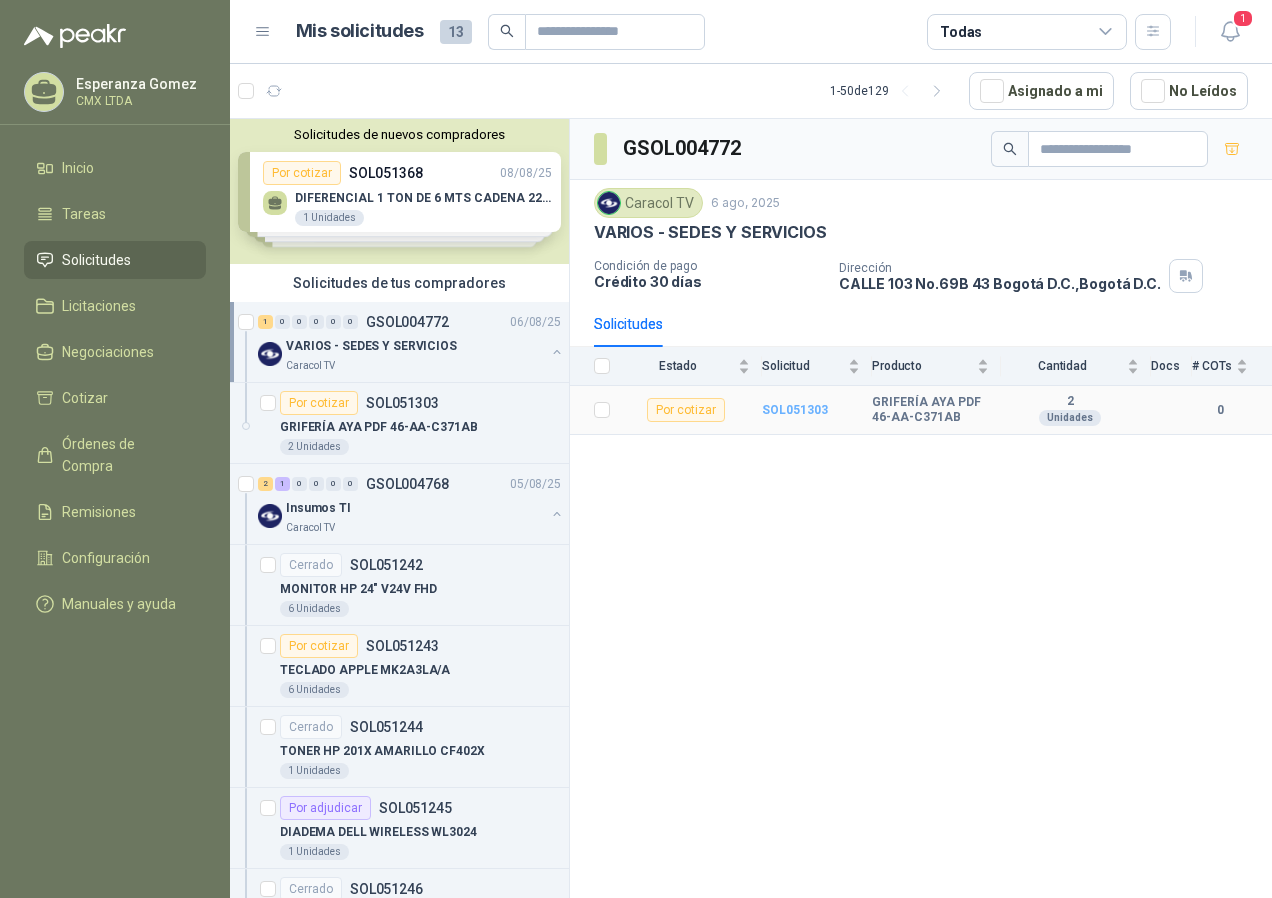 click on "SOL051303" at bounding box center (795, 410) 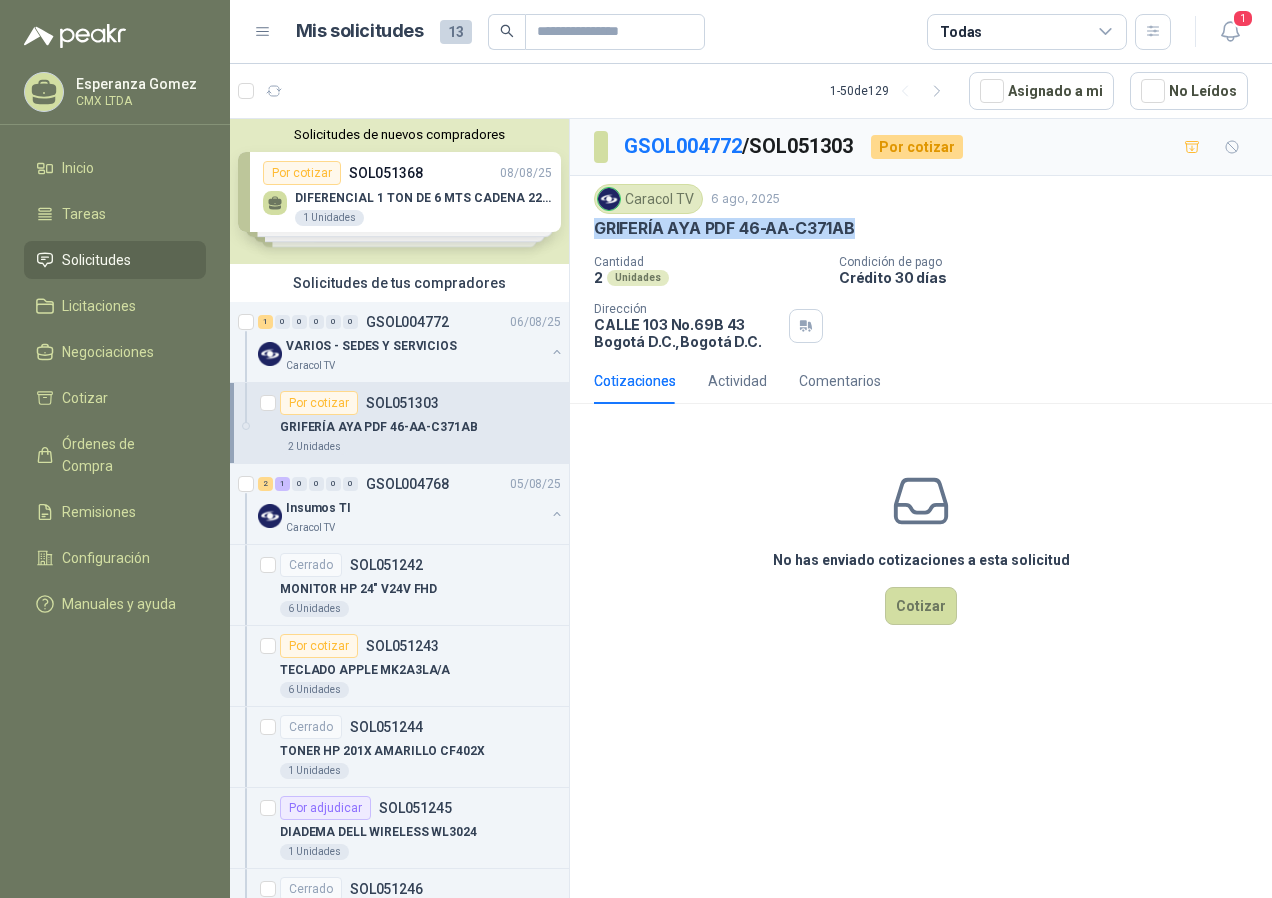 drag, startPoint x: 591, startPoint y: 229, endPoint x: 879, endPoint y: 234, distance: 288.0434 